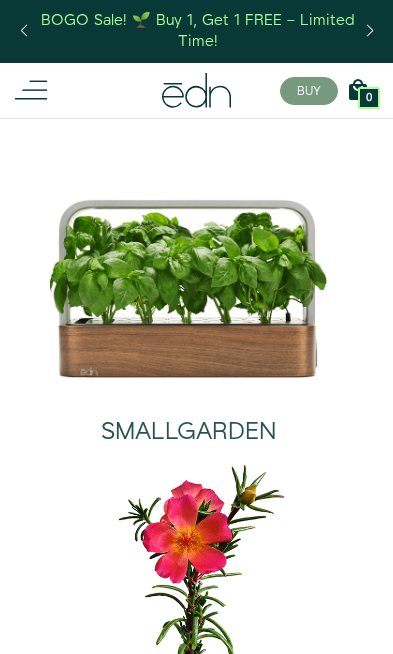 scroll, scrollTop: 0, scrollLeft: 0, axis: both 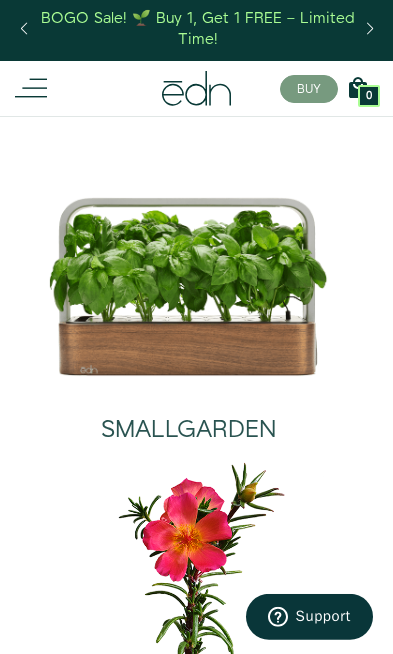 click on "SMALLGARDEN" at bounding box center (188, 430) 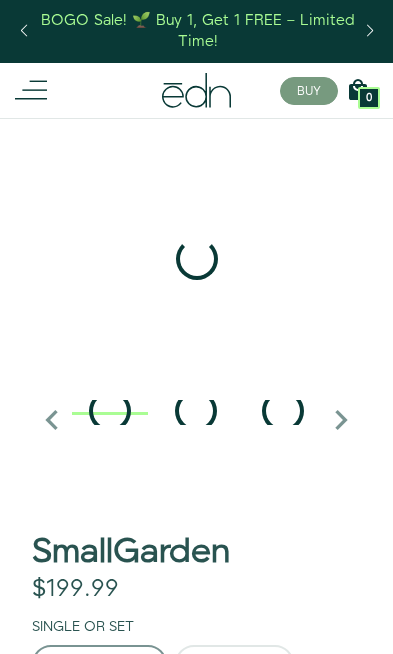 scroll, scrollTop: 0, scrollLeft: 0, axis: both 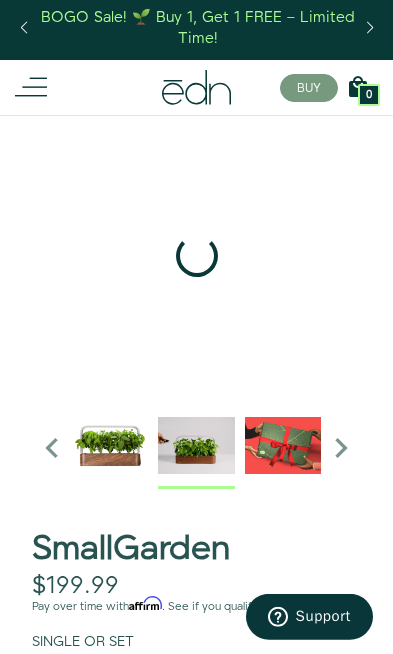 click at bounding box center (196, 445) 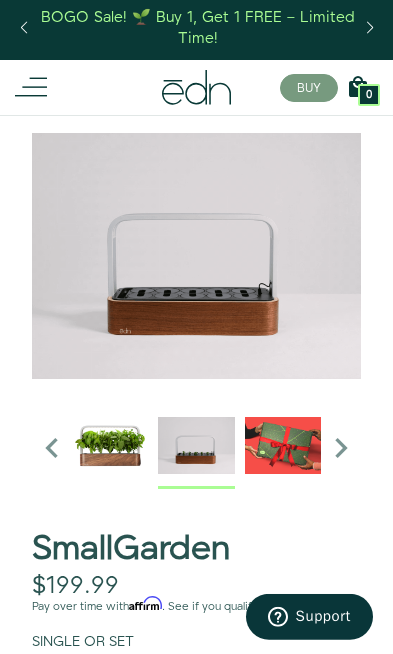 scroll, scrollTop: 3, scrollLeft: 0, axis: vertical 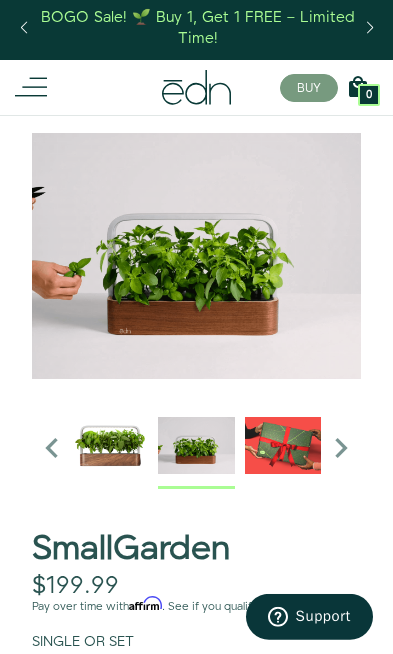 click at bounding box center (341, 448) 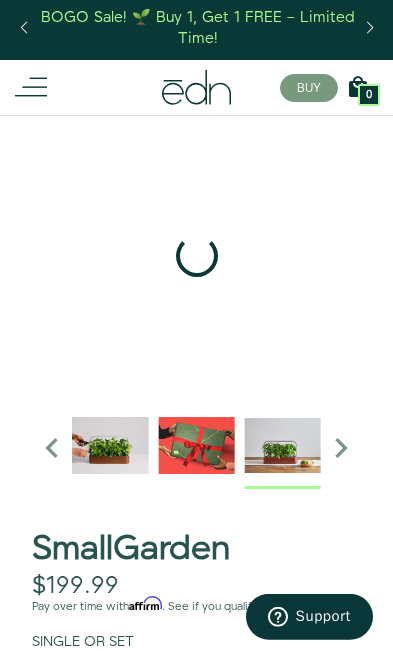 click at bounding box center [283, 445] 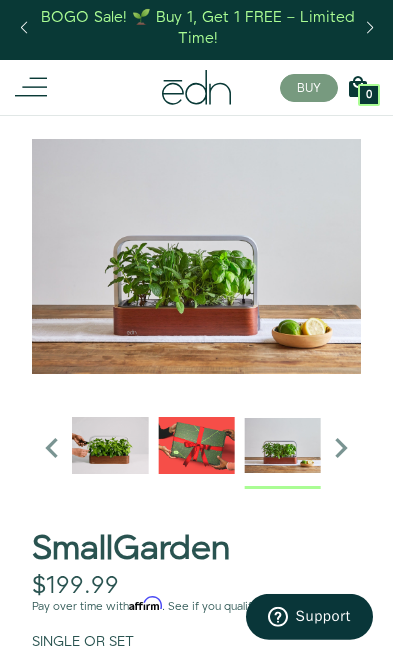 click at bounding box center (341, 448) 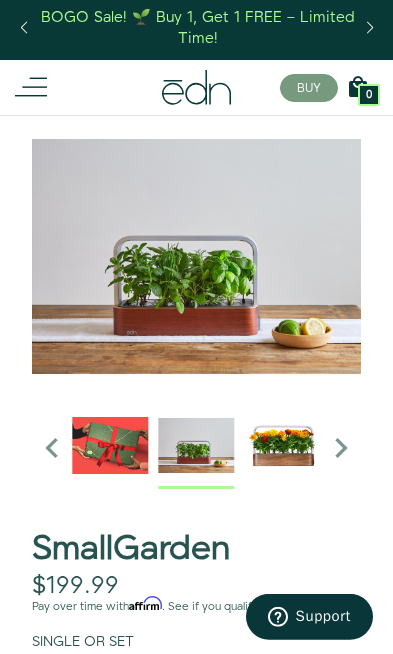 click at bounding box center [341, 448] 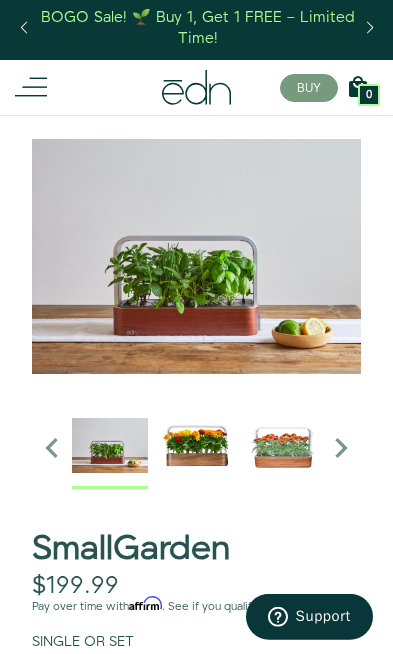 click at bounding box center (341, 448) 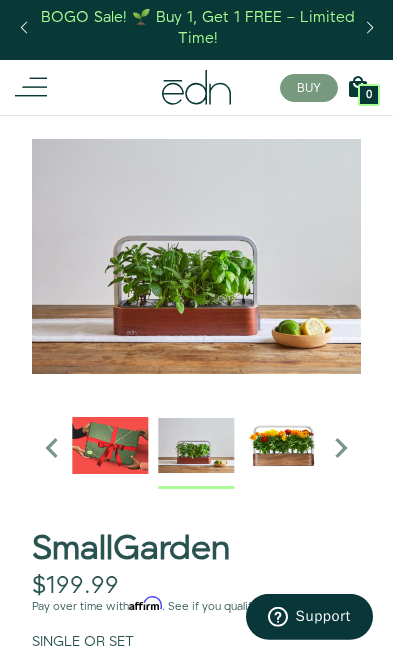 click at bounding box center (52, 448) 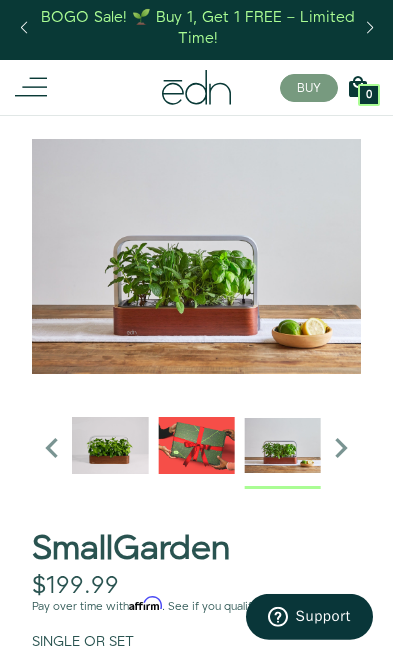 click at bounding box center [52, 448] 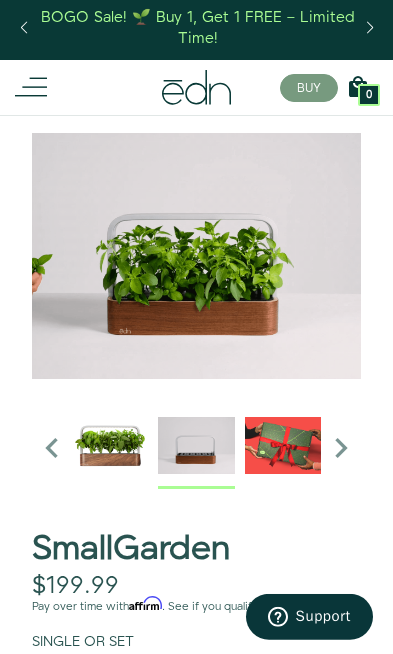 click at bounding box center [196, 445] 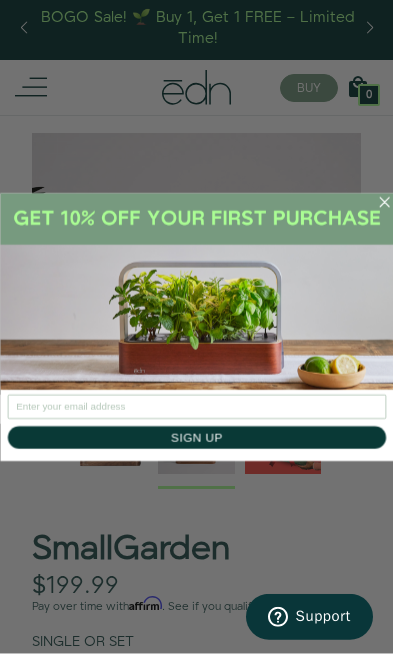 click 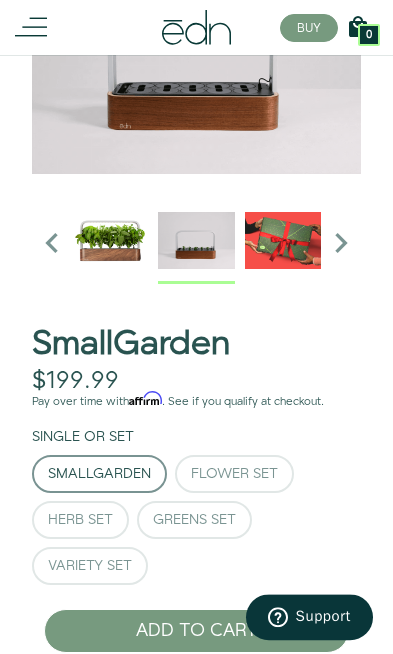 scroll, scrollTop: 202, scrollLeft: 0, axis: vertical 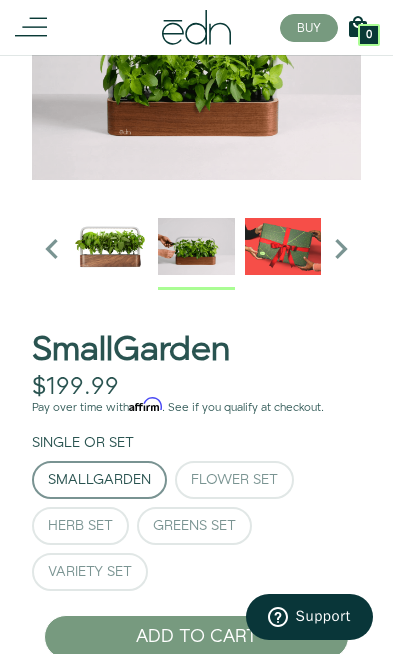 click on "Herb Set" at bounding box center [80, 526] 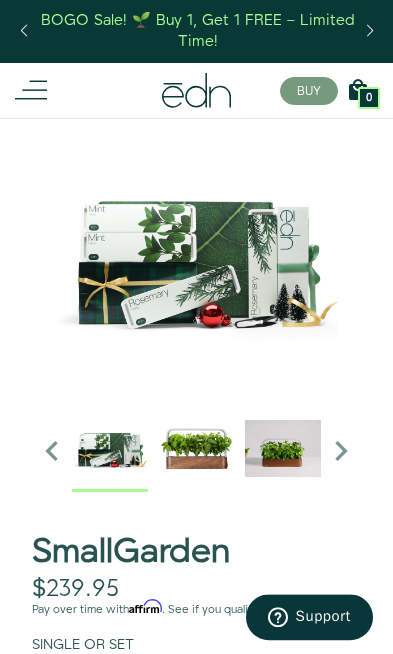 scroll, scrollTop: 0, scrollLeft: 0, axis: both 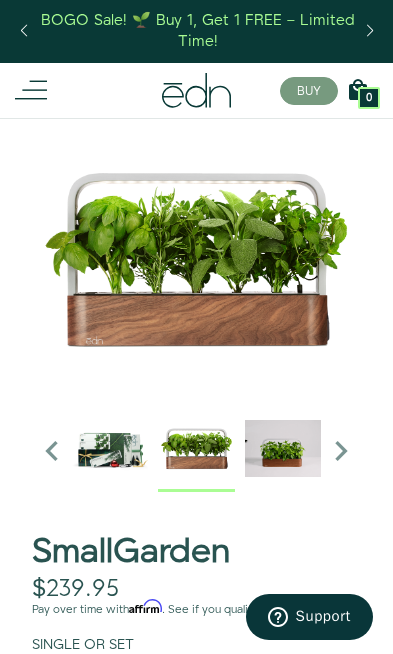 click at bounding box center (196, 448) 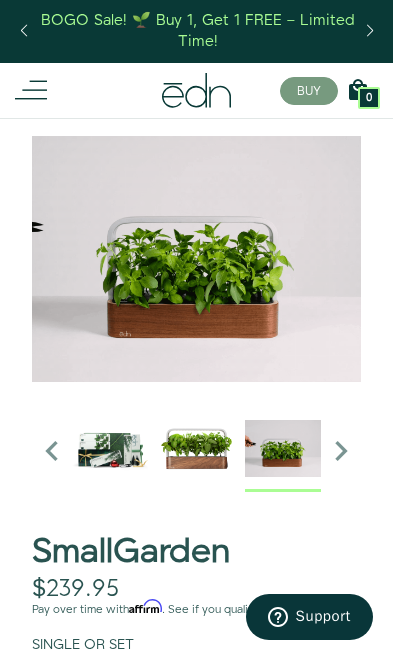 click at bounding box center [283, 448] 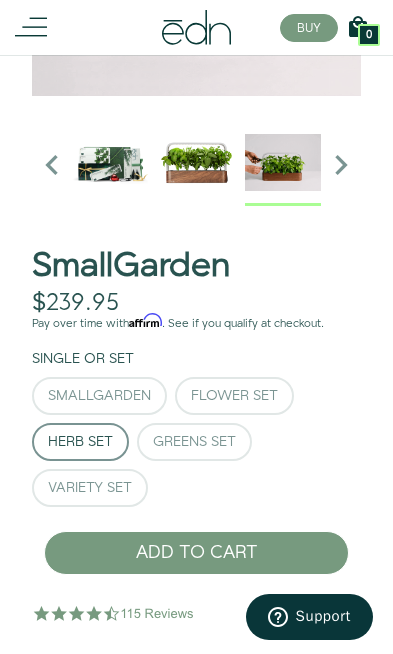 scroll, scrollTop: 310, scrollLeft: 0, axis: vertical 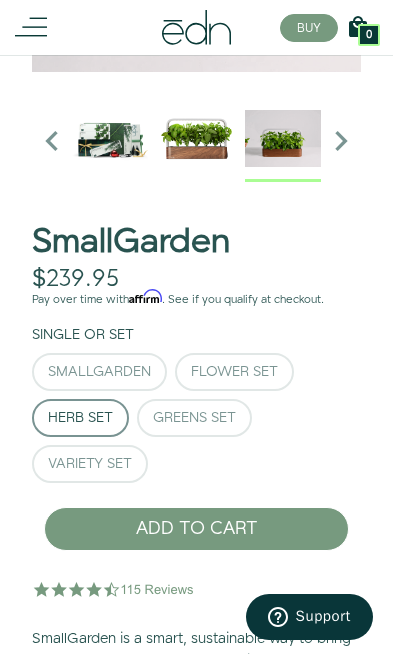 click on "Greens Set" at bounding box center (194, 418) 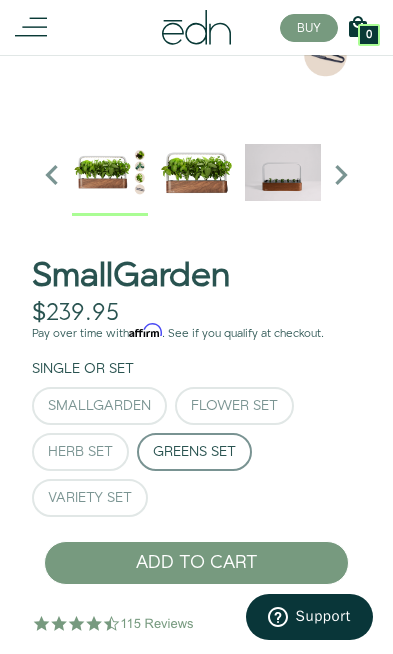 scroll, scrollTop: 268, scrollLeft: 0, axis: vertical 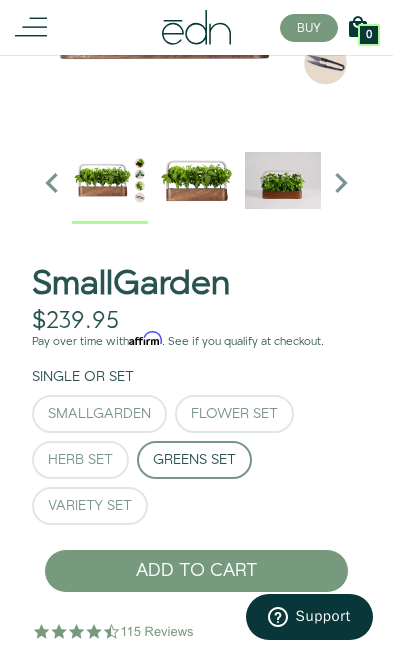 click on "Variety Set" at bounding box center [90, 506] 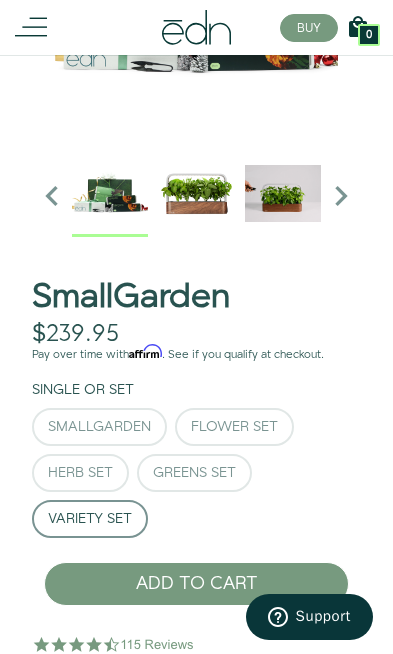 scroll, scrollTop: 255, scrollLeft: 0, axis: vertical 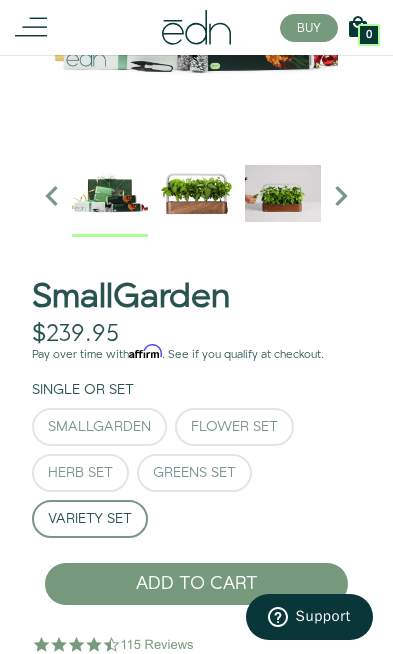 click on "Greens Set" at bounding box center (194, 473) 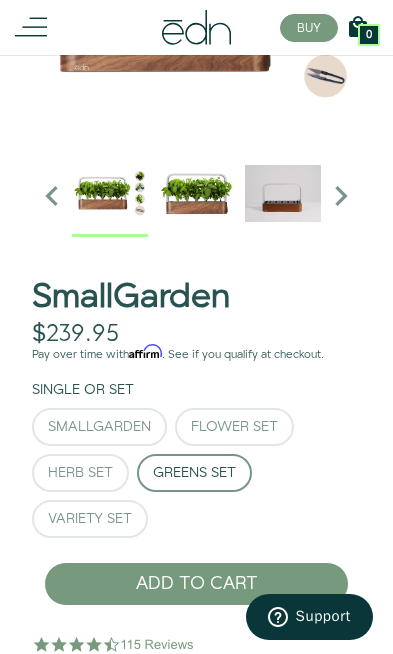 click on "Herb Set" at bounding box center (80, 473) 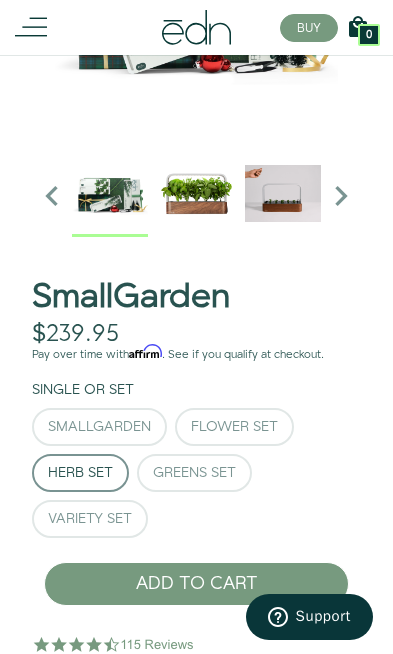 click on "SmallGarden" at bounding box center (99, 427) 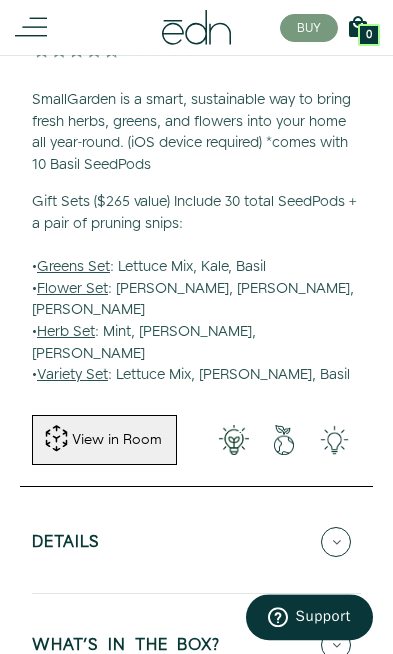 scroll, scrollTop: 770, scrollLeft: 0, axis: vertical 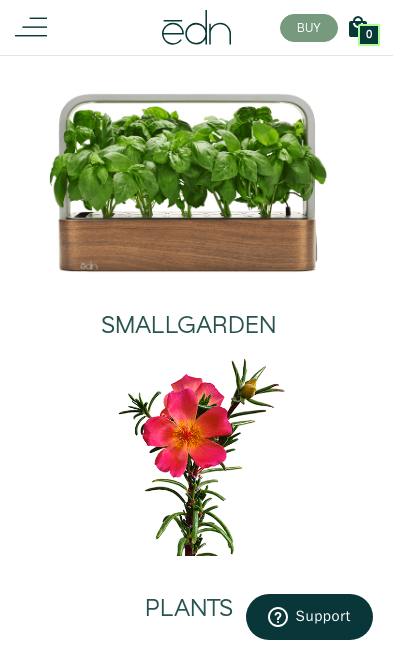 click at bounding box center (188, 455) 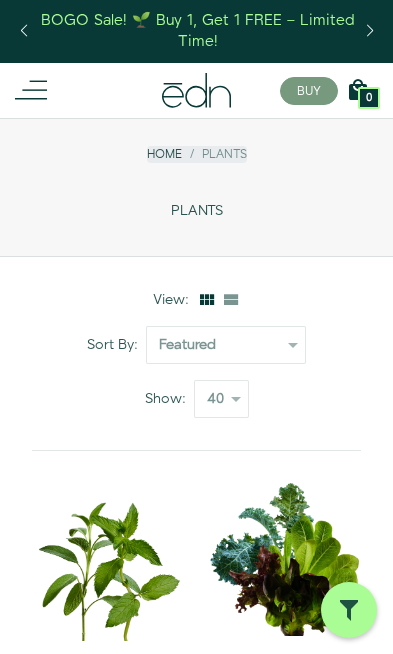 scroll, scrollTop: 0, scrollLeft: 0, axis: both 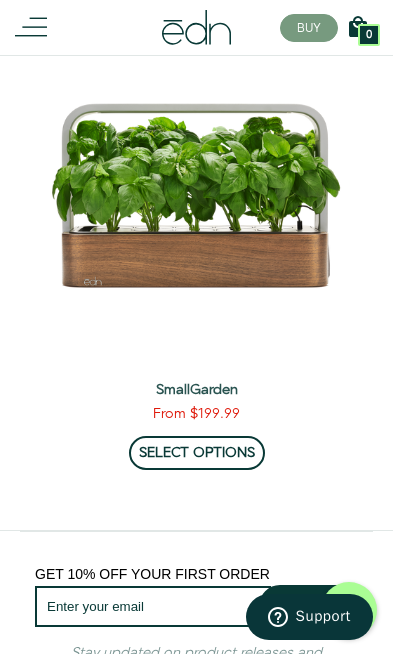 click on "SmallGarden" at bounding box center (196, 390) 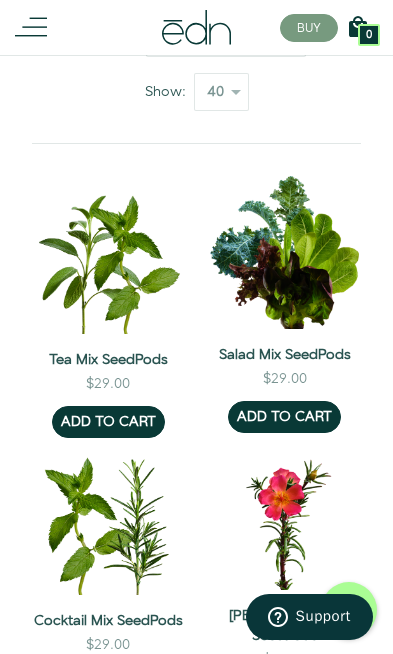 scroll, scrollTop: 0, scrollLeft: 0, axis: both 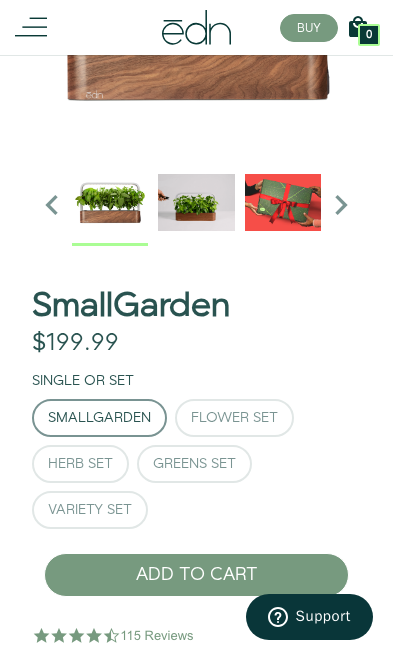 click on "Herb Set" at bounding box center (80, 464) 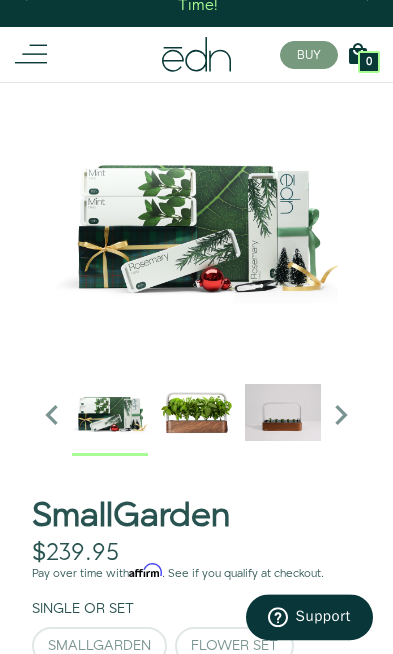scroll, scrollTop: 36, scrollLeft: 0, axis: vertical 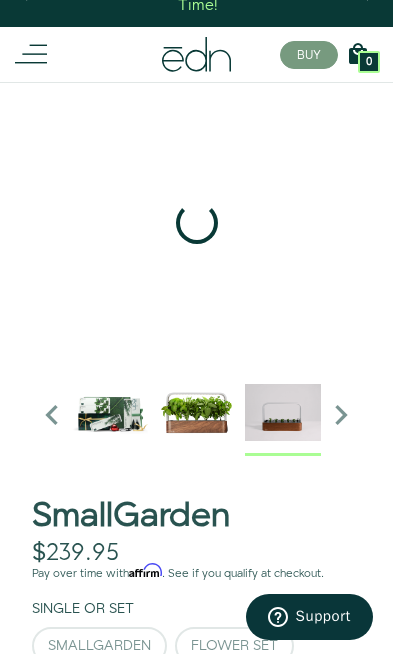 click at bounding box center [283, 412] 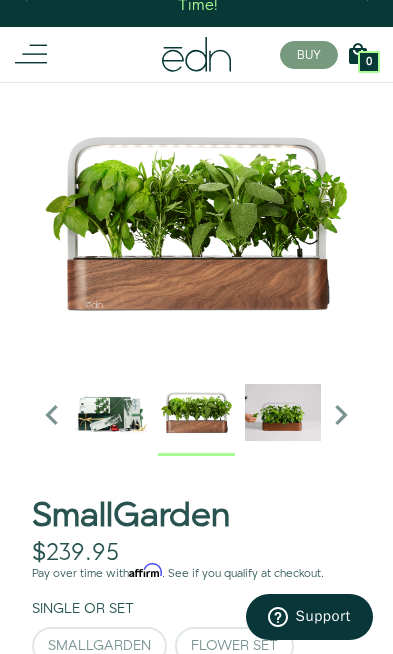 click at bounding box center [196, 412] 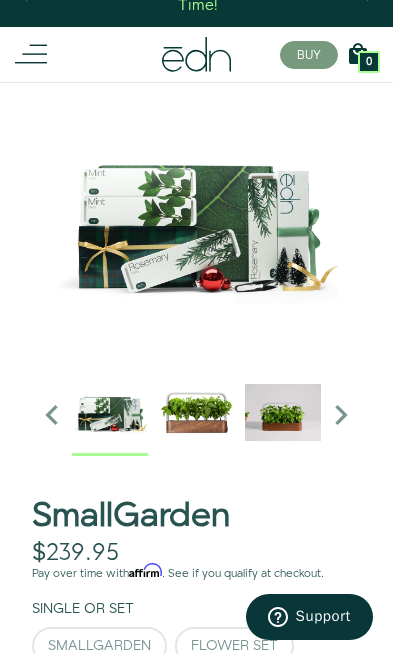 click at bounding box center [110, 412] 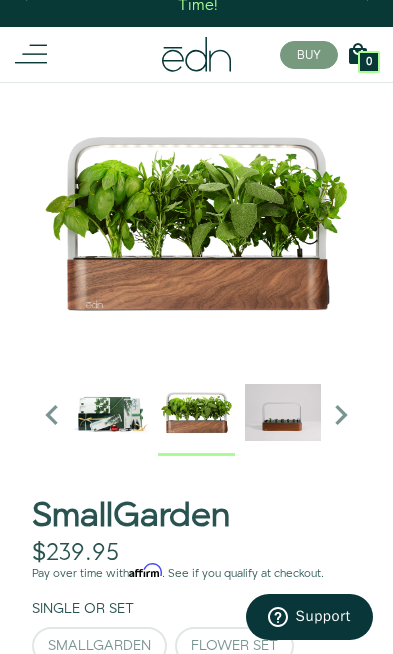 click at bounding box center (196, 412) 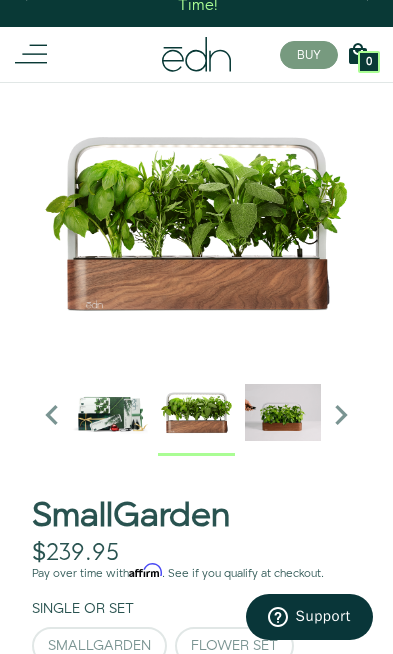 click at bounding box center (283, 412) 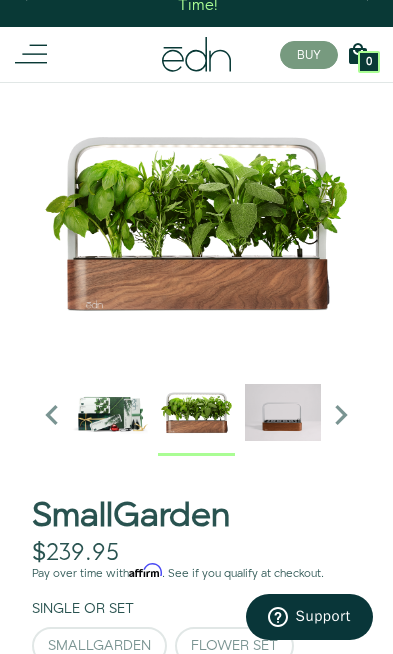 click at bounding box center [341, 415] 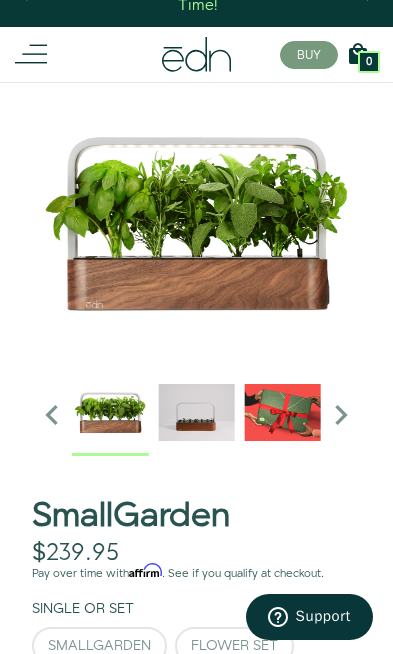 click at bounding box center (341, 415) 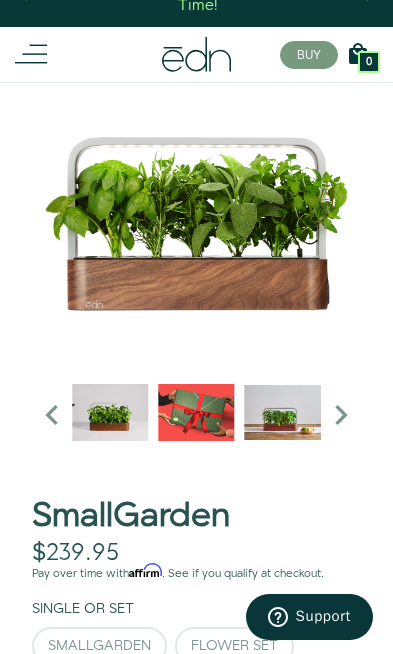 click at bounding box center (341, 415) 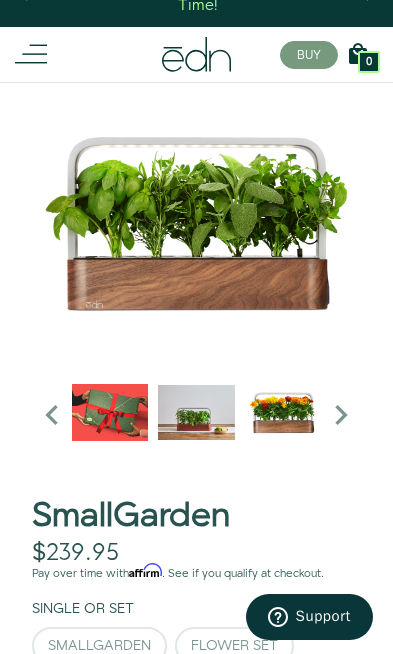 click at bounding box center [341, 415] 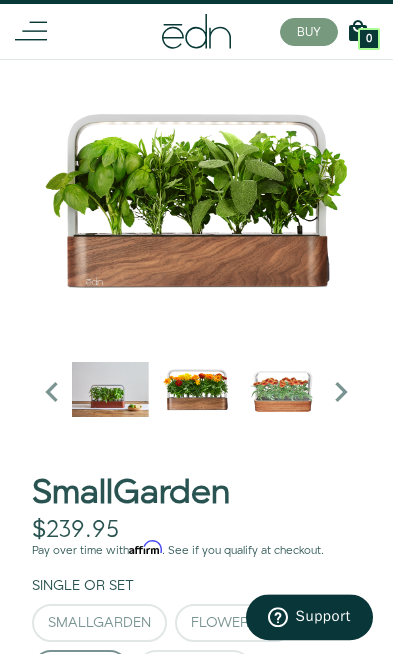 scroll, scrollTop: 45, scrollLeft: 0, axis: vertical 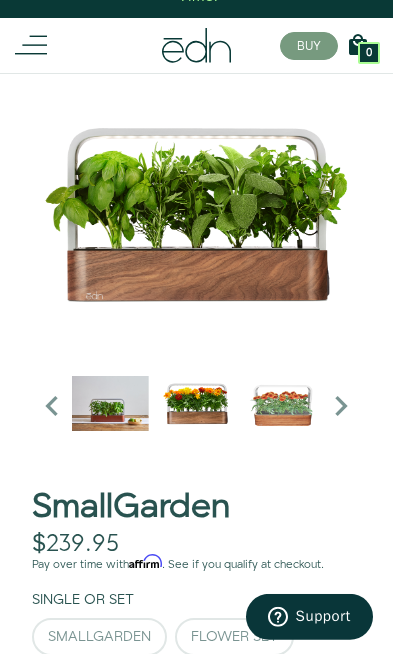 click at bounding box center (52, 406) 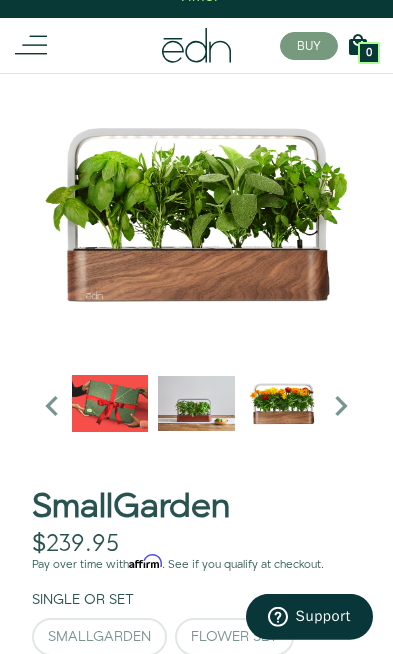 click at bounding box center [52, 406] 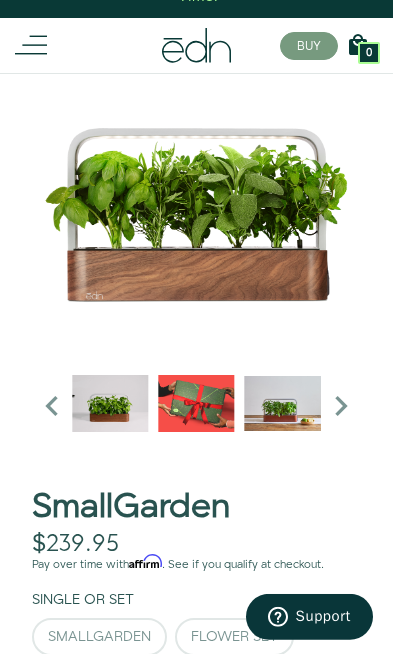 click at bounding box center (52, 406) 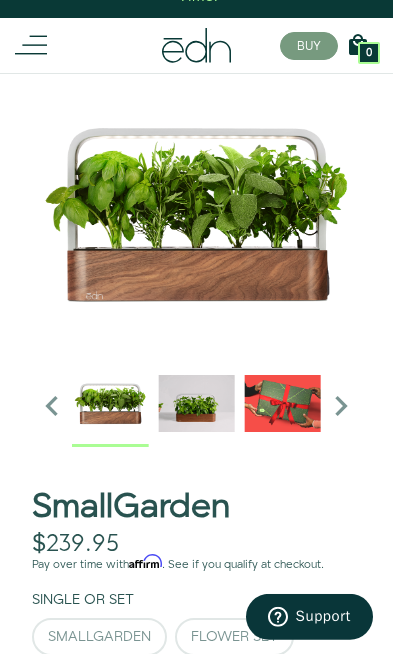 click at bounding box center [52, 406] 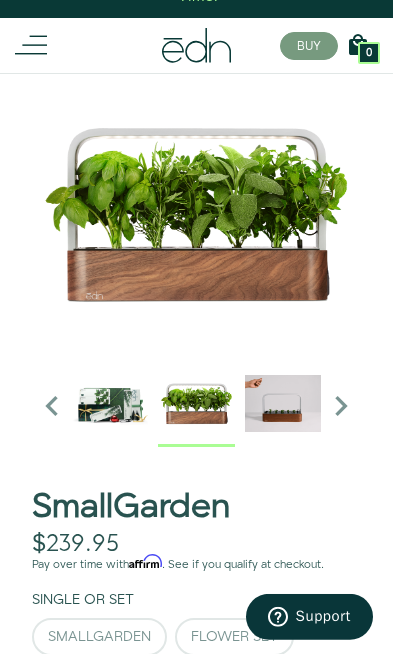 click at bounding box center [52, 406] 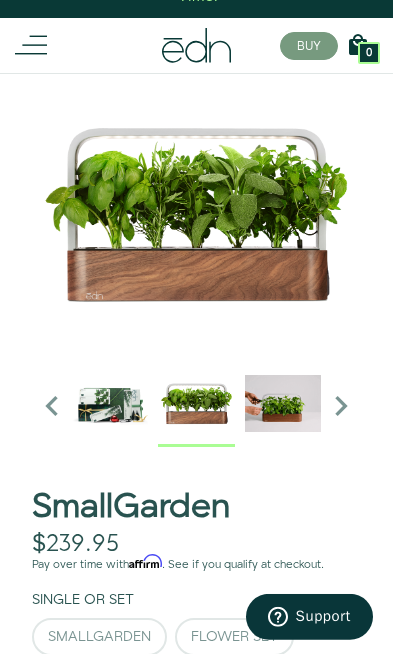 click at bounding box center [52, 406] 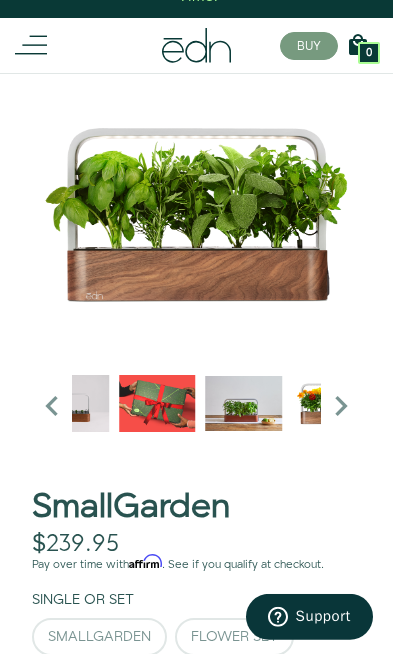 scroll, scrollTop: 0, scrollLeft: 0, axis: both 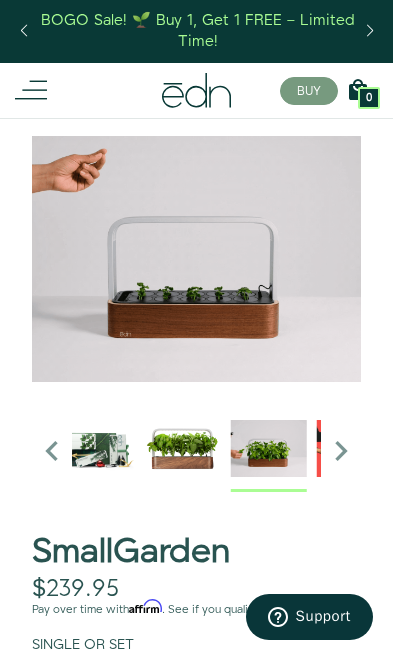 click at bounding box center [268, 448] 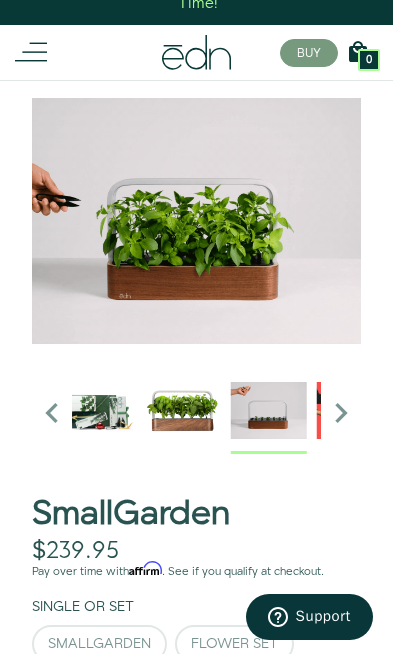 scroll, scrollTop: 40, scrollLeft: 0, axis: vertical 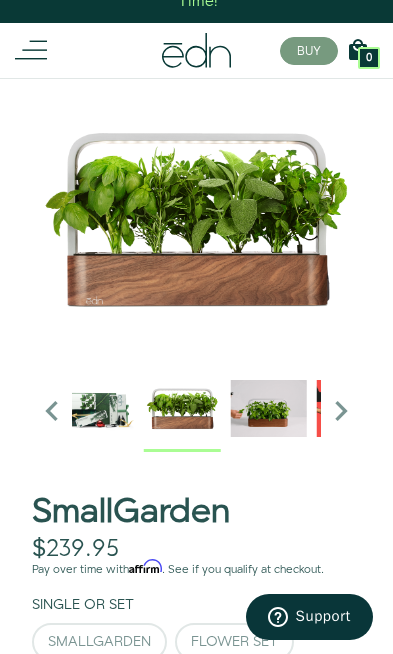click at bounding box center [182, 408] 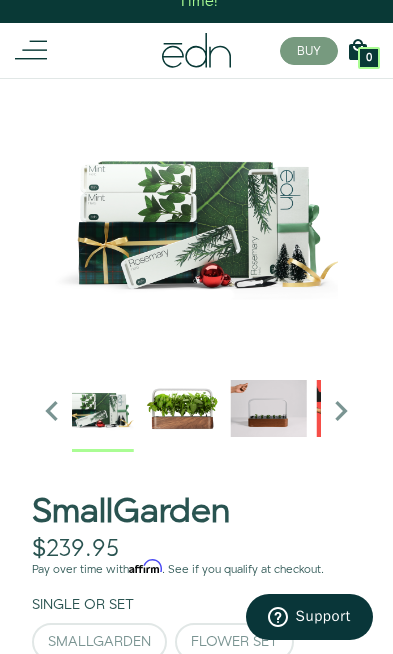 click at bounding box center (96, 408) 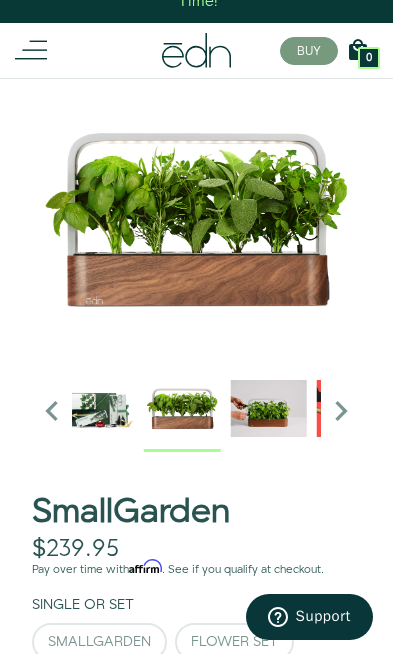 click at bounding box center (182, 408) 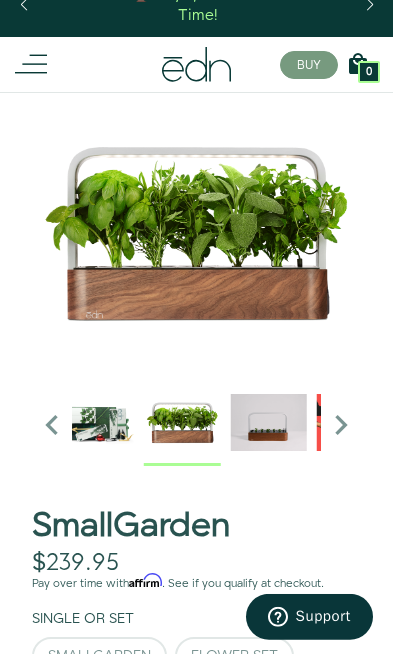 scroll, scrollTop: 26, scrollLeft: 0, axis: vertical 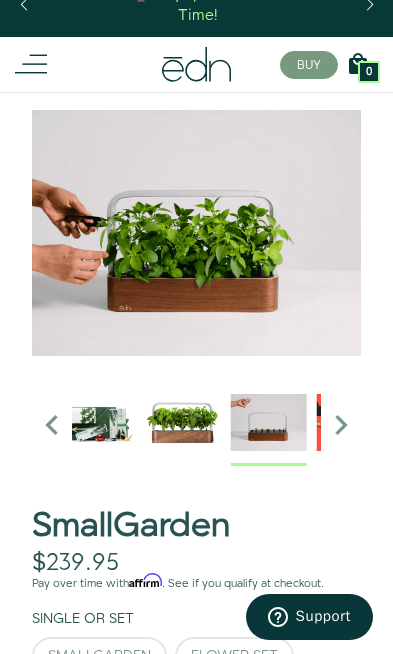 click at bounding box center (268, 422) 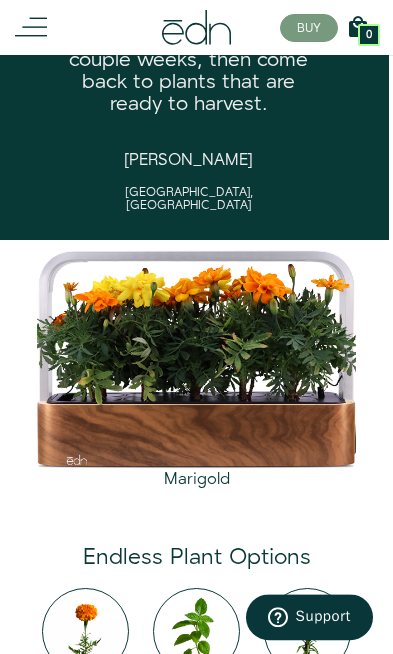 scroll, scrollTop: 2980, scrollLeft: 0, axis: vertical 